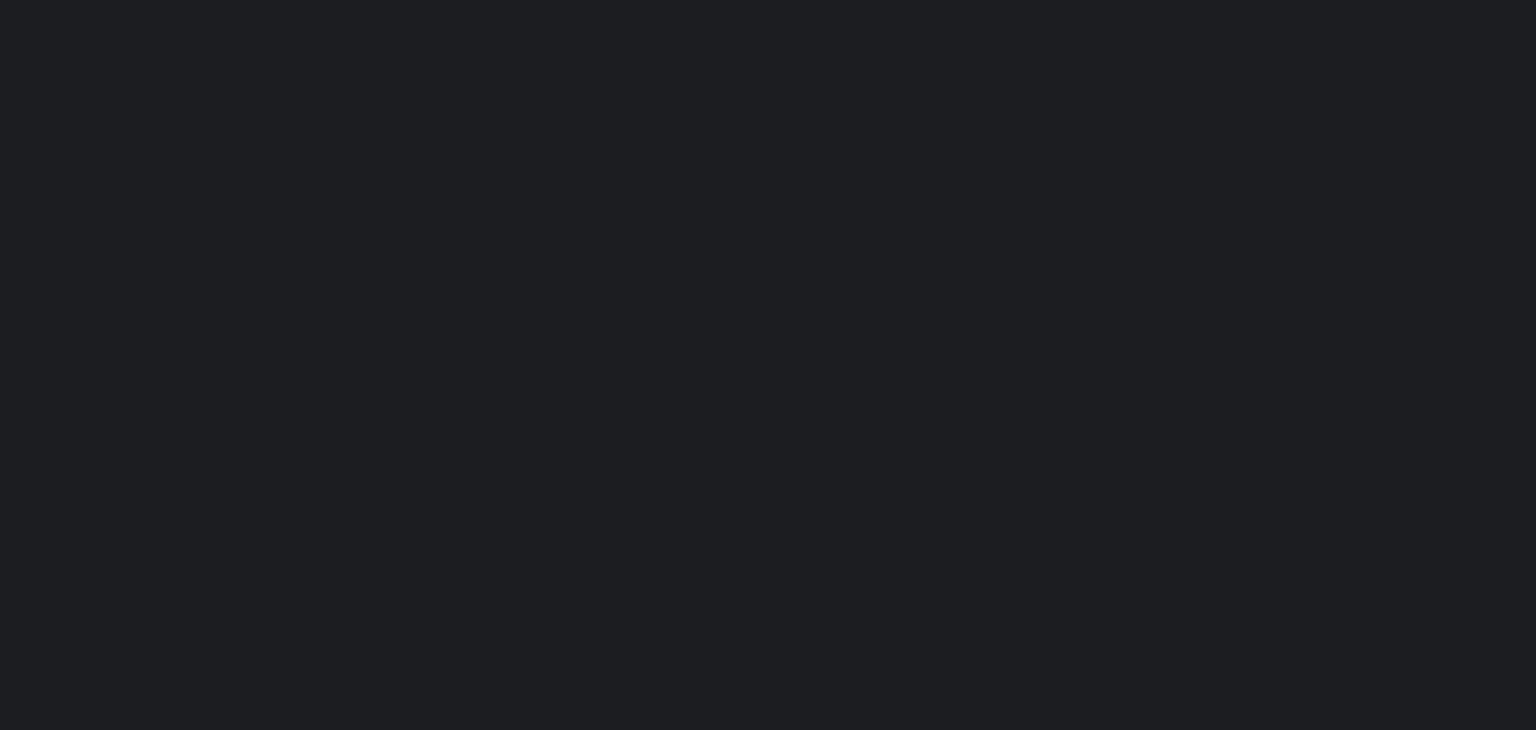 scroll, scrollTop: 0, scrollLeft: 0, axis: both 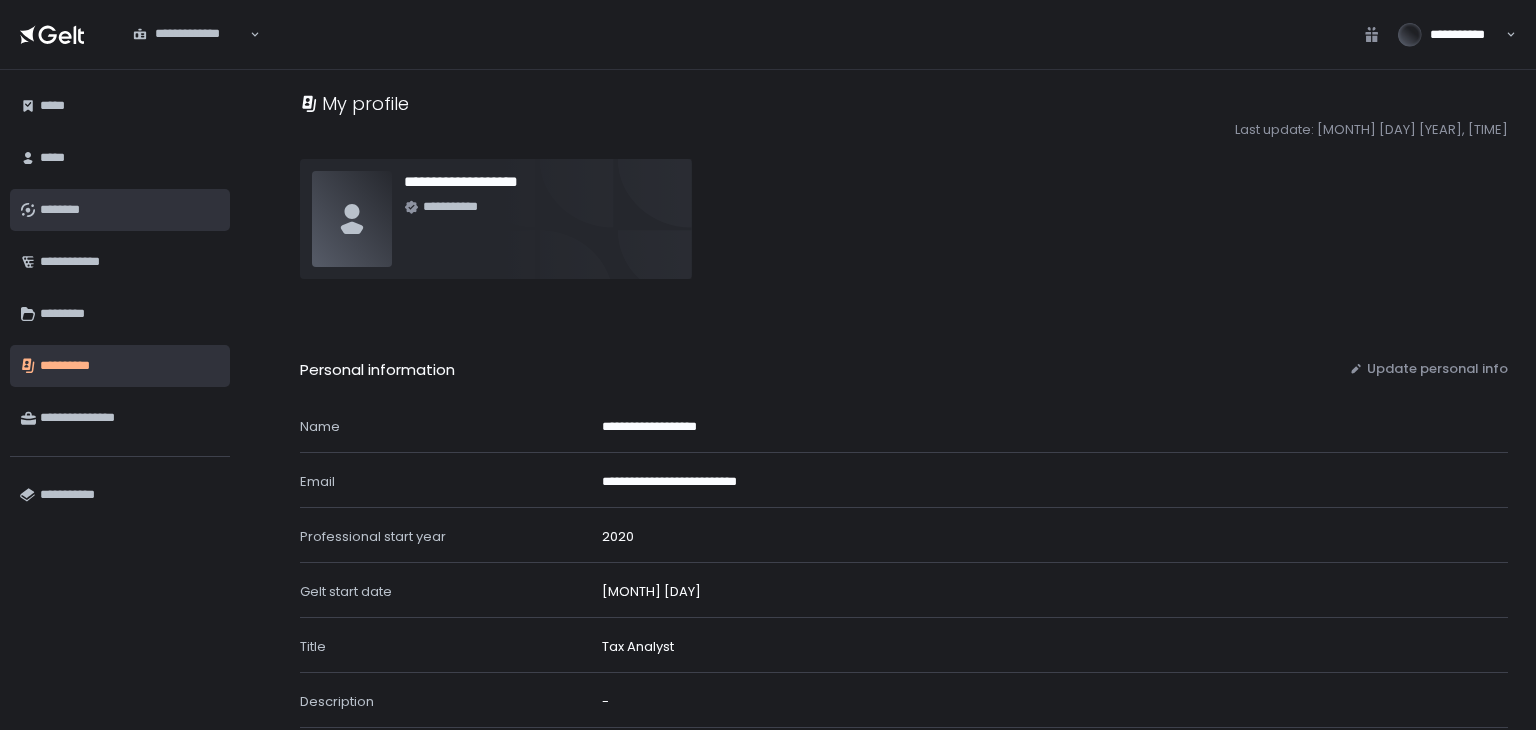 click on "********" at bounding box center (130, 210) 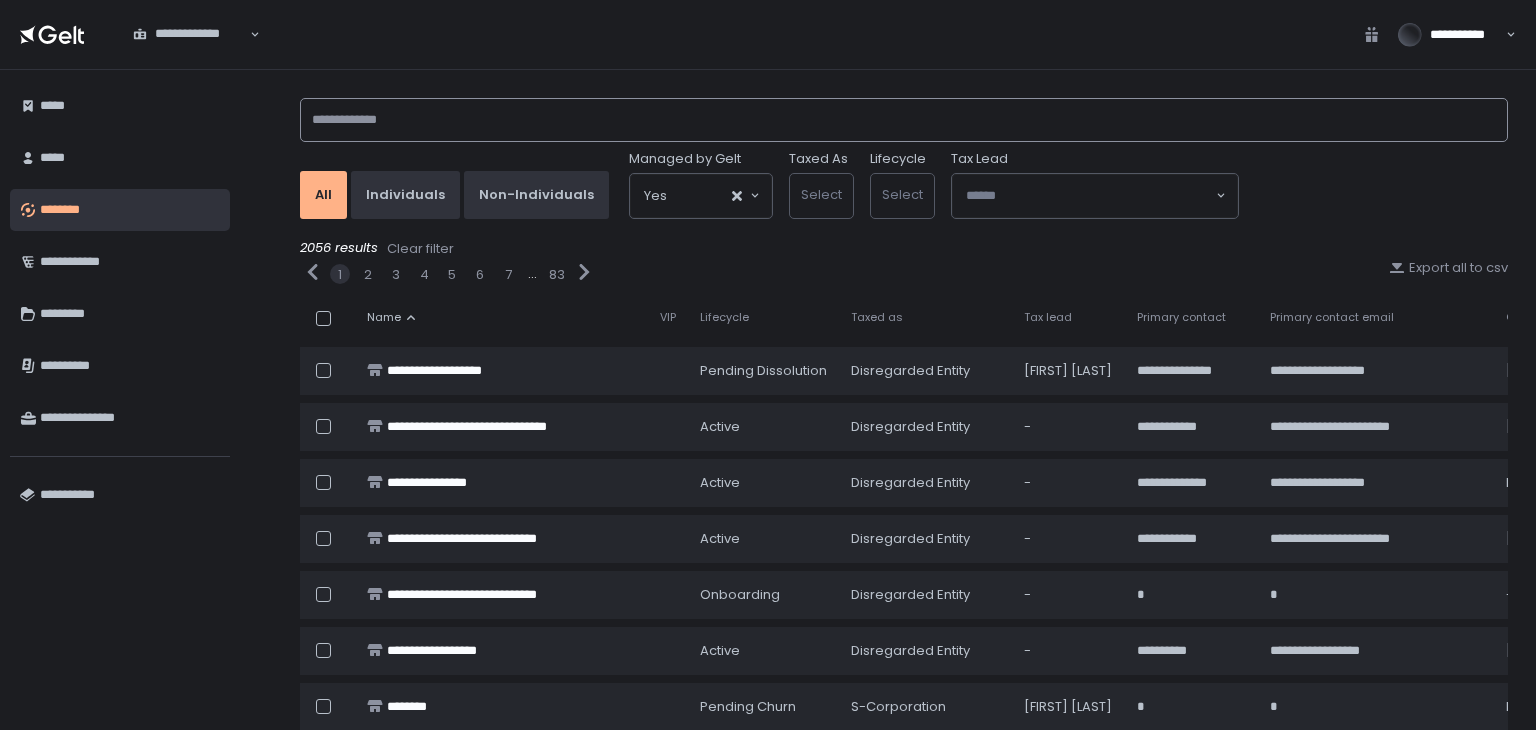 click 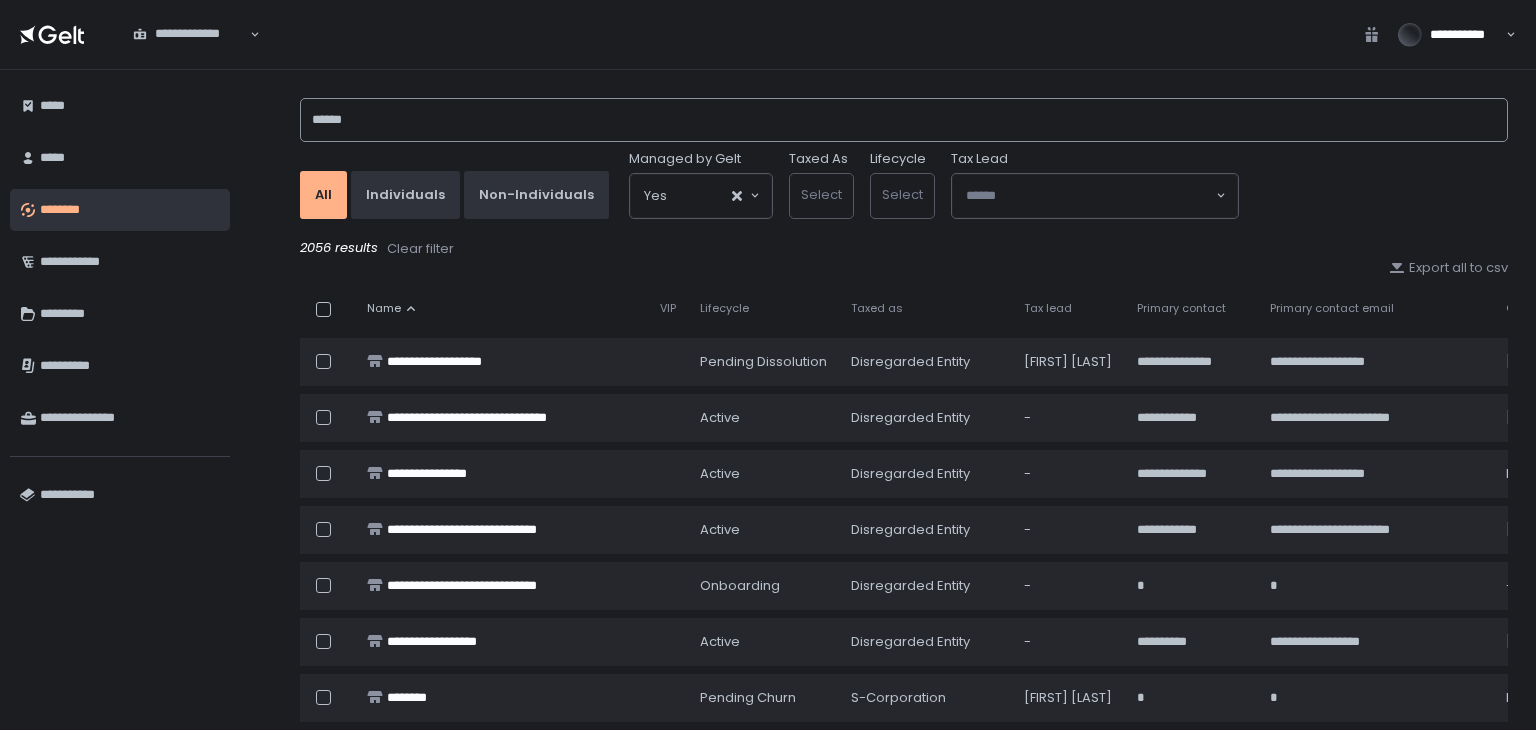 type on "******" 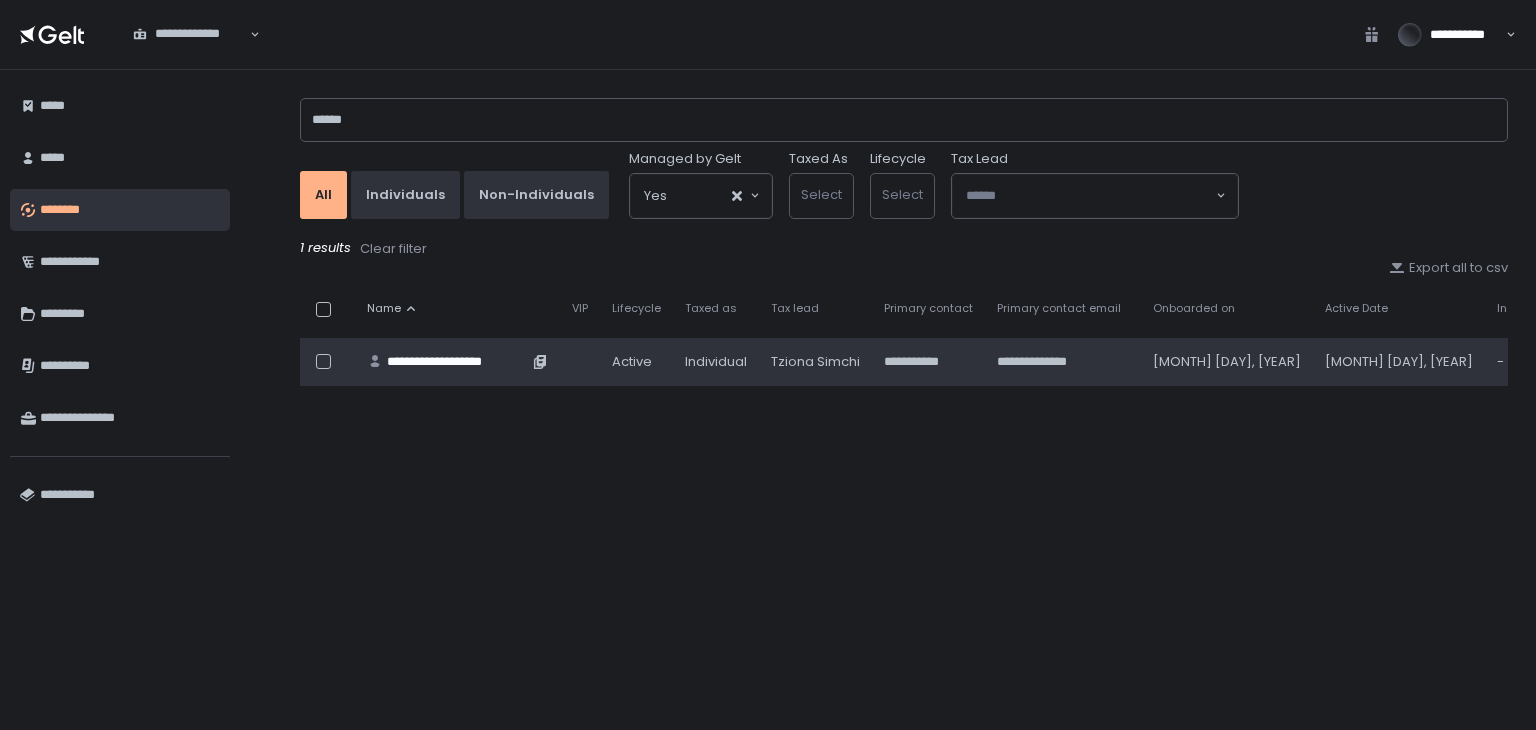 click on "**********" at bounding box center (457, 362) 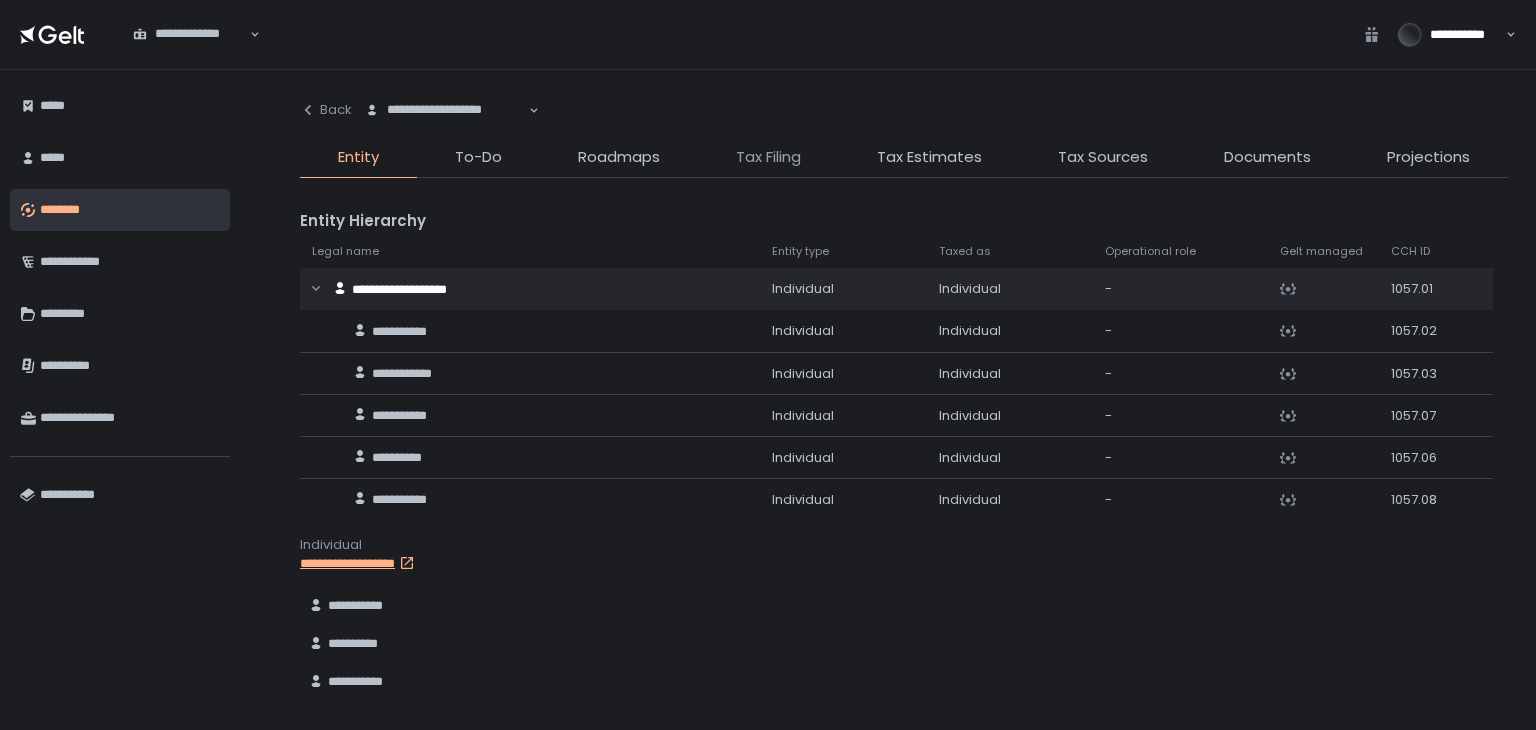 click on "Tax Filing" at bounding box center [768, 157] 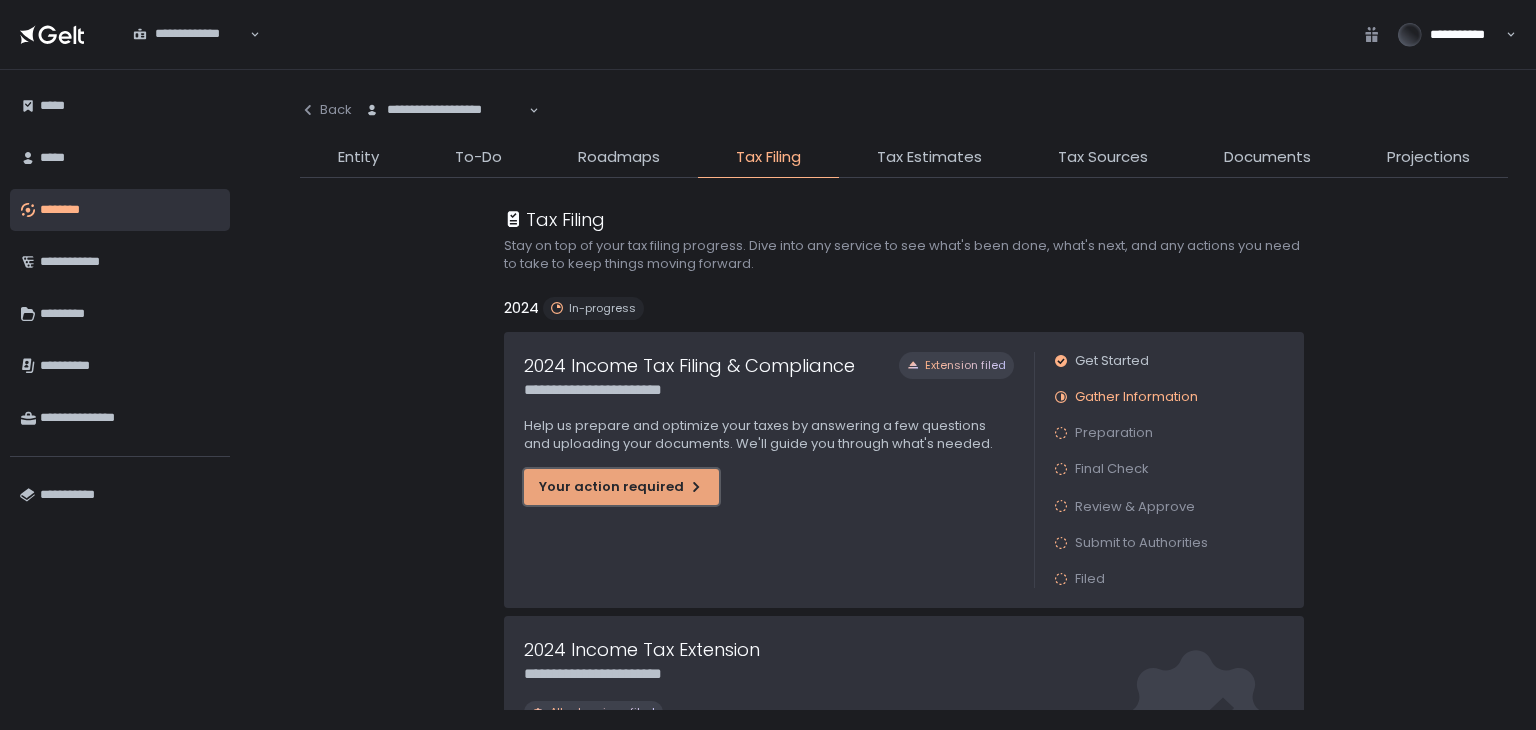 click on "Your action required" 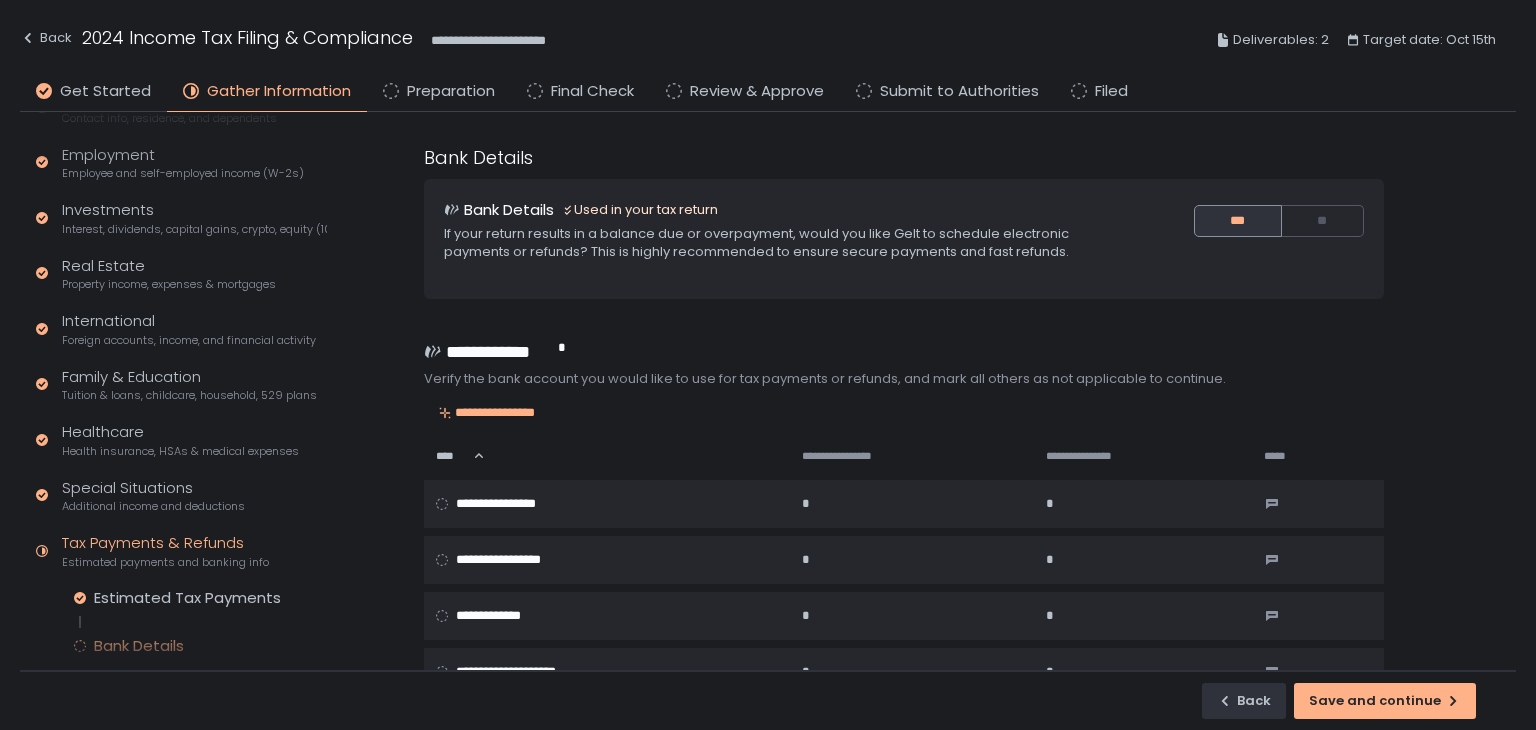 scroll, scrollTop: 195, scrollLeft: 0, axis: vertical 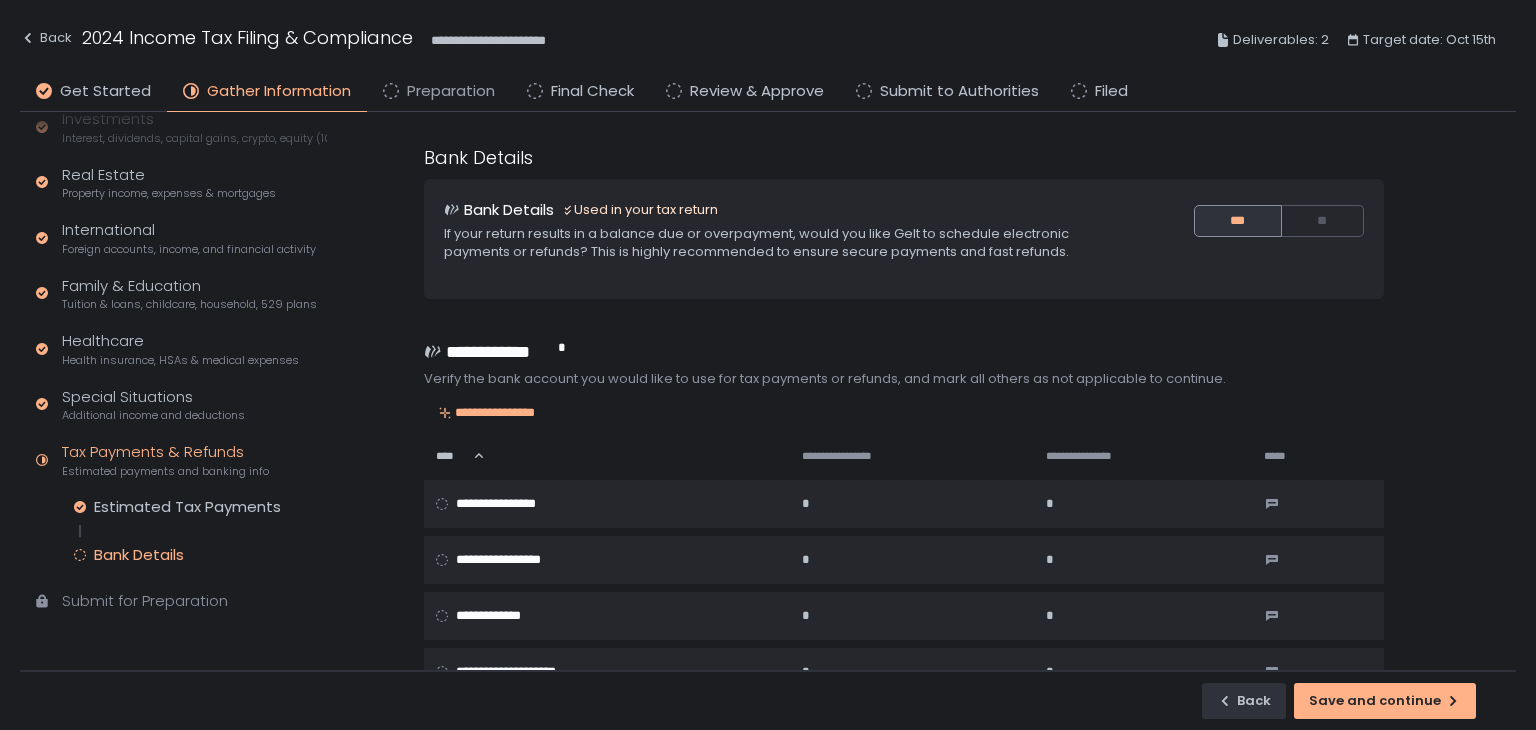 click on "Preparation" at bounding box center [451, 91] 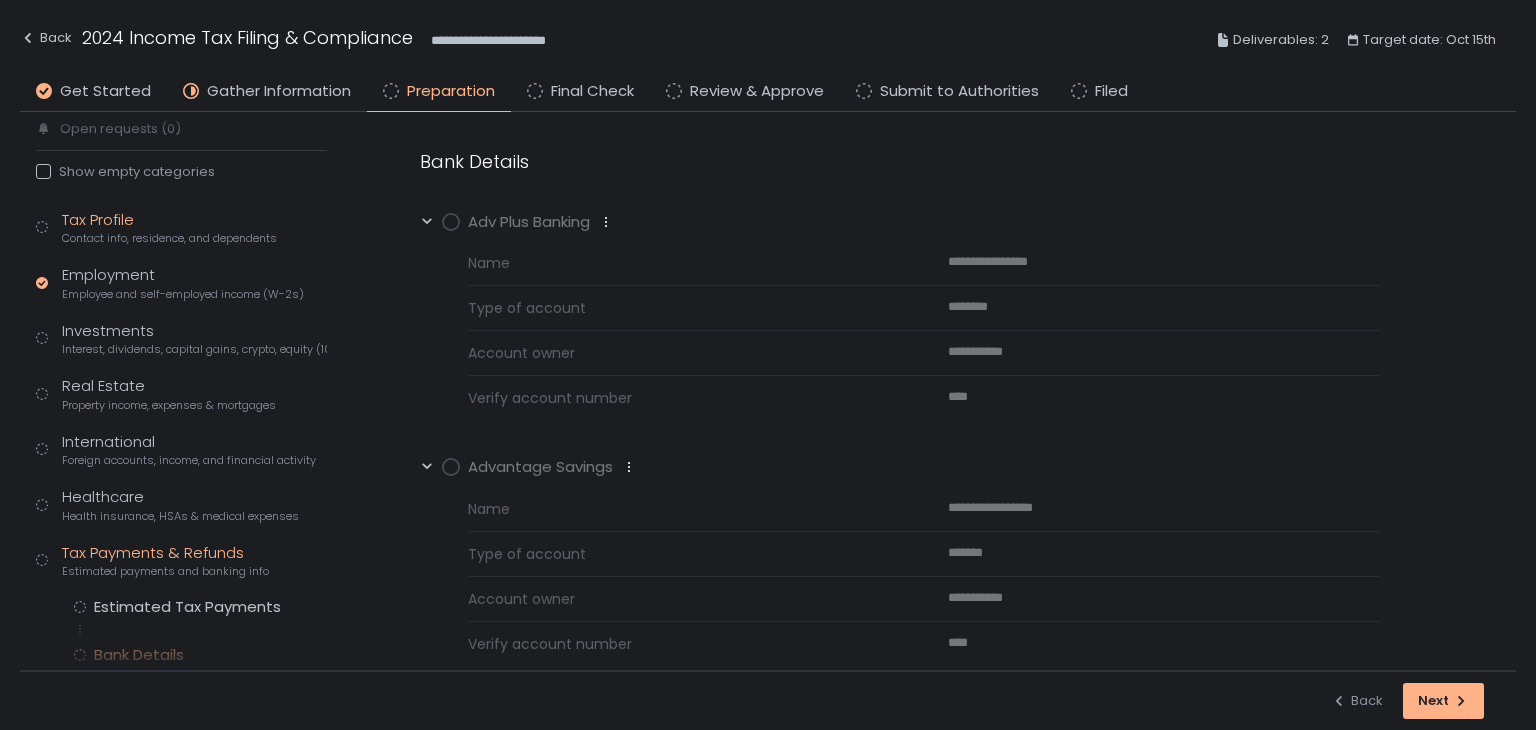 scroll, scrollTop: 112, scrollLeft: 0, axis: vertical 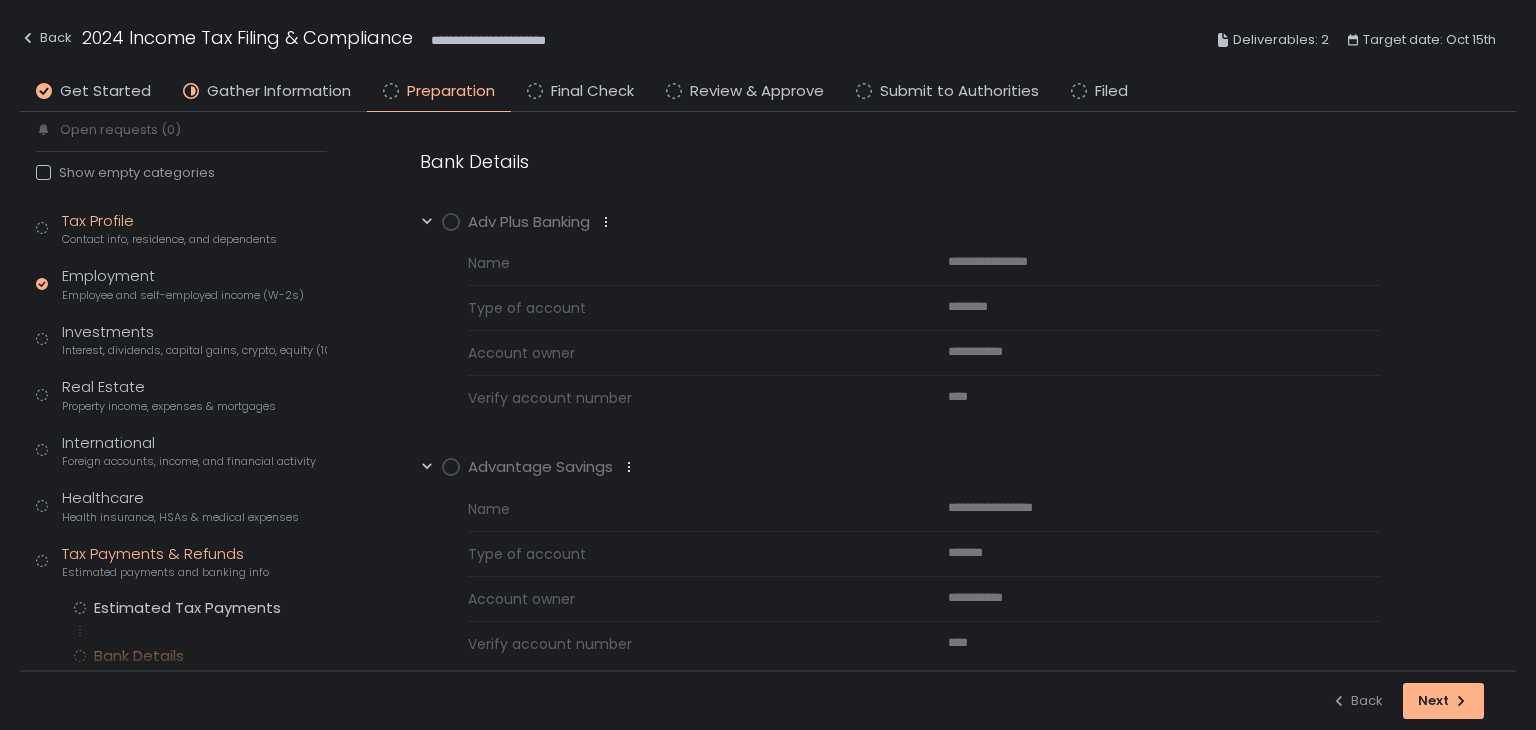 click on "Contact info, residence, and dependents" 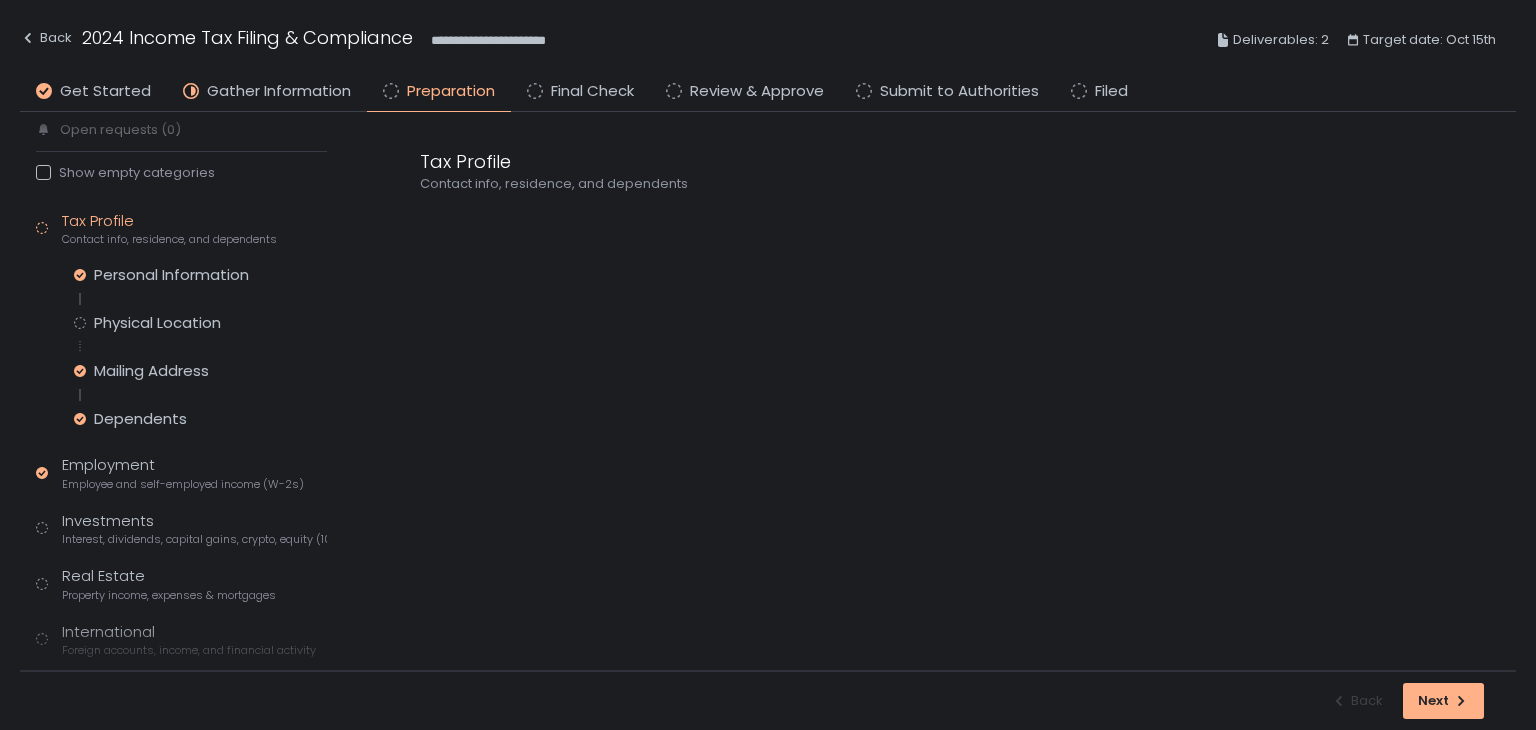 click on "Personal Information Physical Location Mailing Address Dependents" at bounding box center (200, 347) 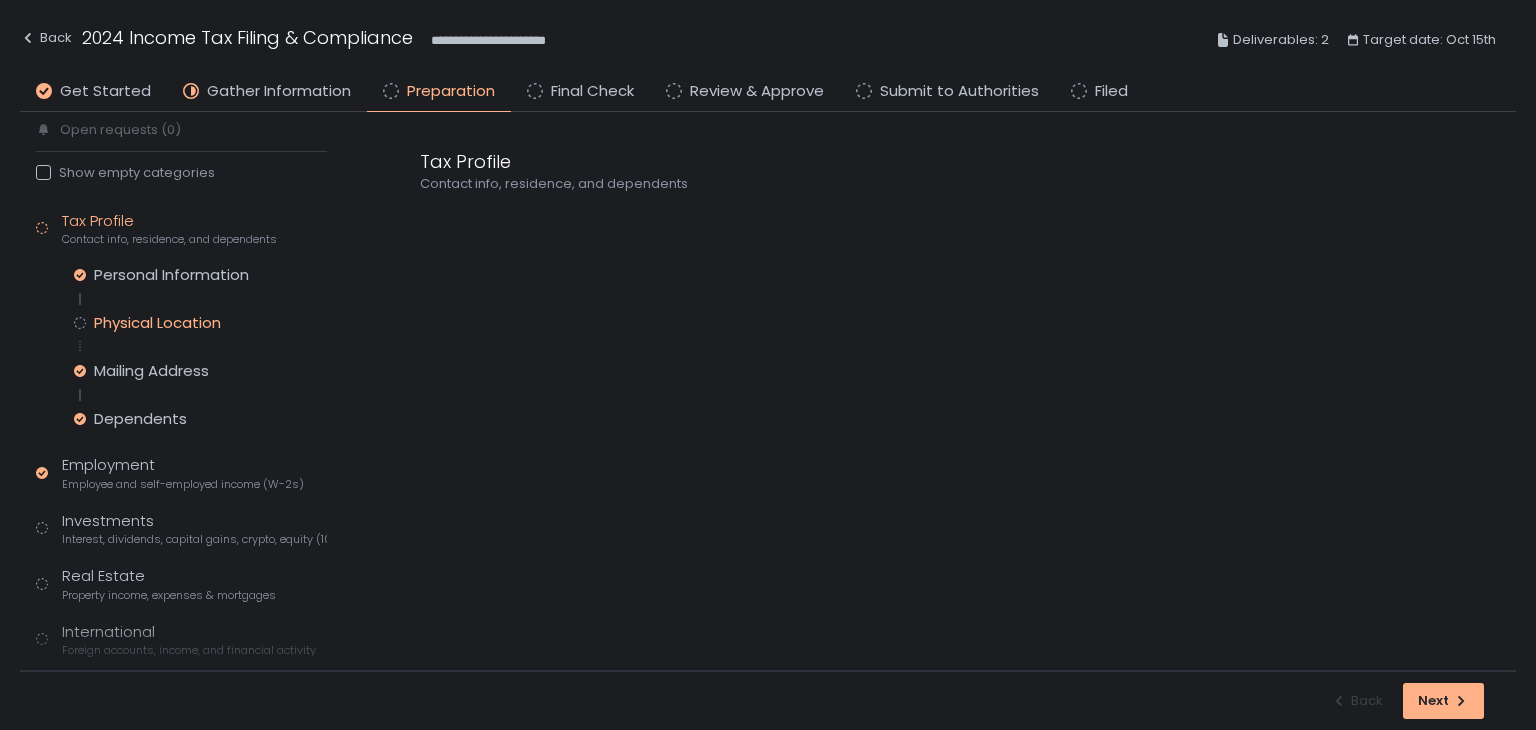 click on "Physical Location" 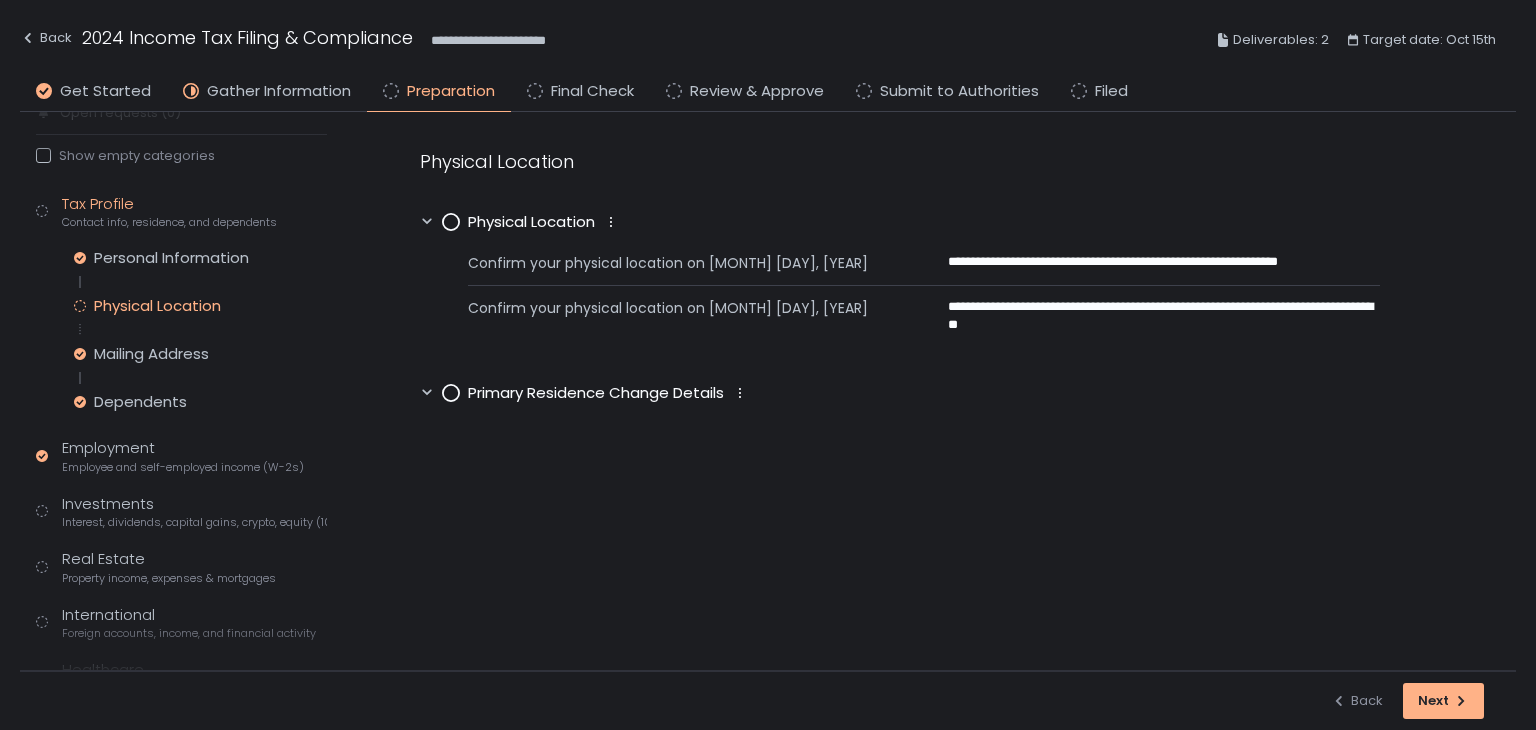 scroll, scrollTop: 0, scrollLeft: 0, axis: both 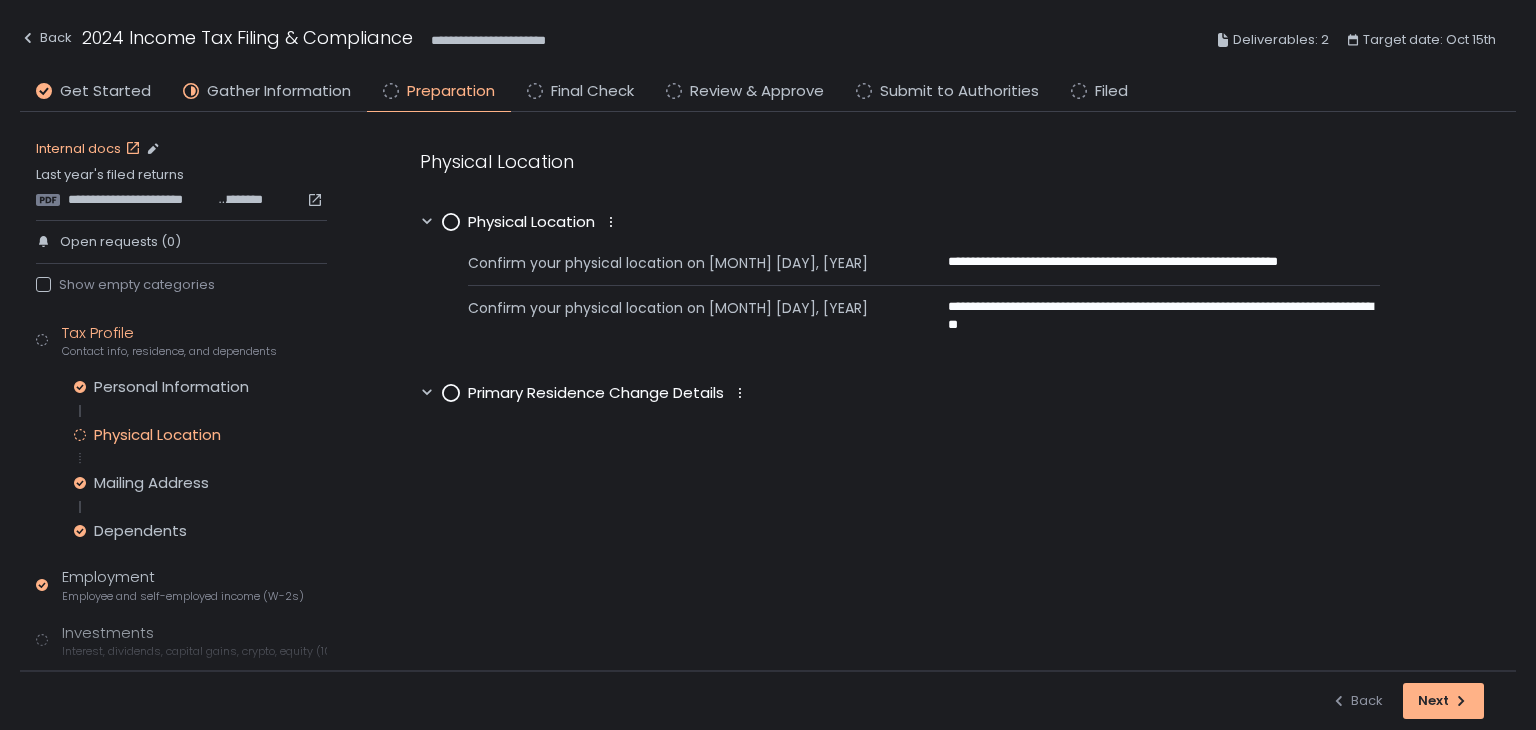 click on "Internal docs" at bounding box center [90, 149] 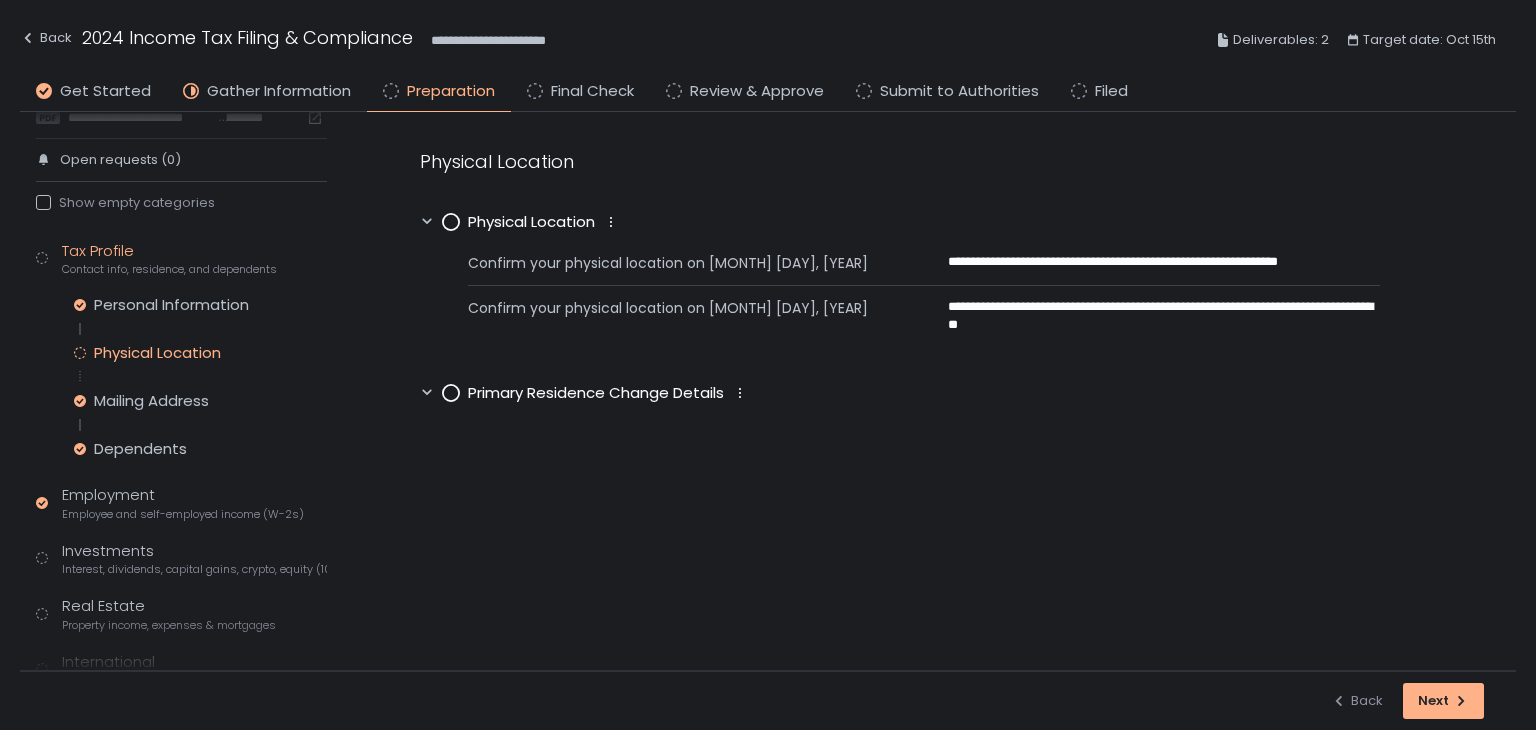 scroll, scrollTop: 300, scrollLeft: 0, axis: vertical 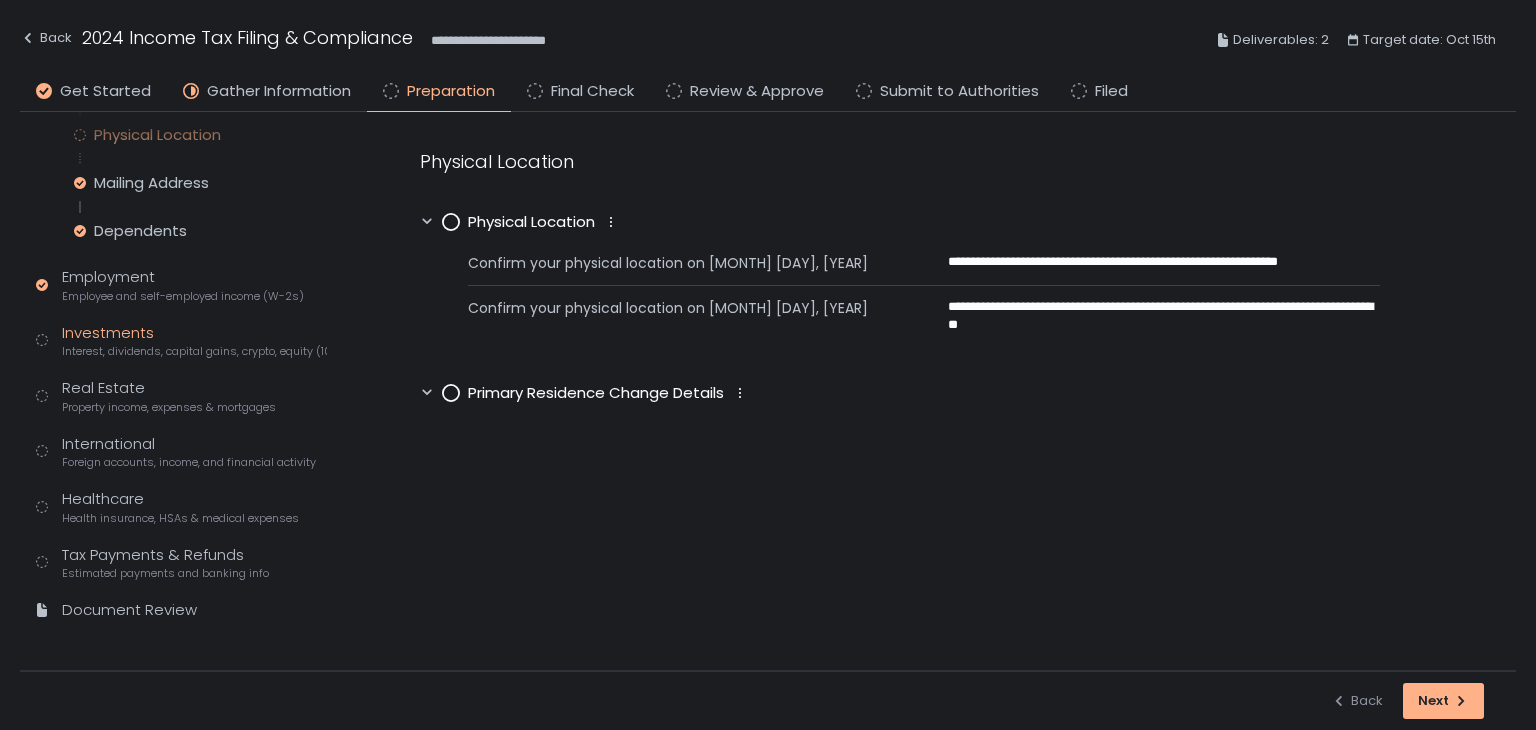 click on "Interest, dividends, capital gains, crypto, equity (1099s, K-1s)" 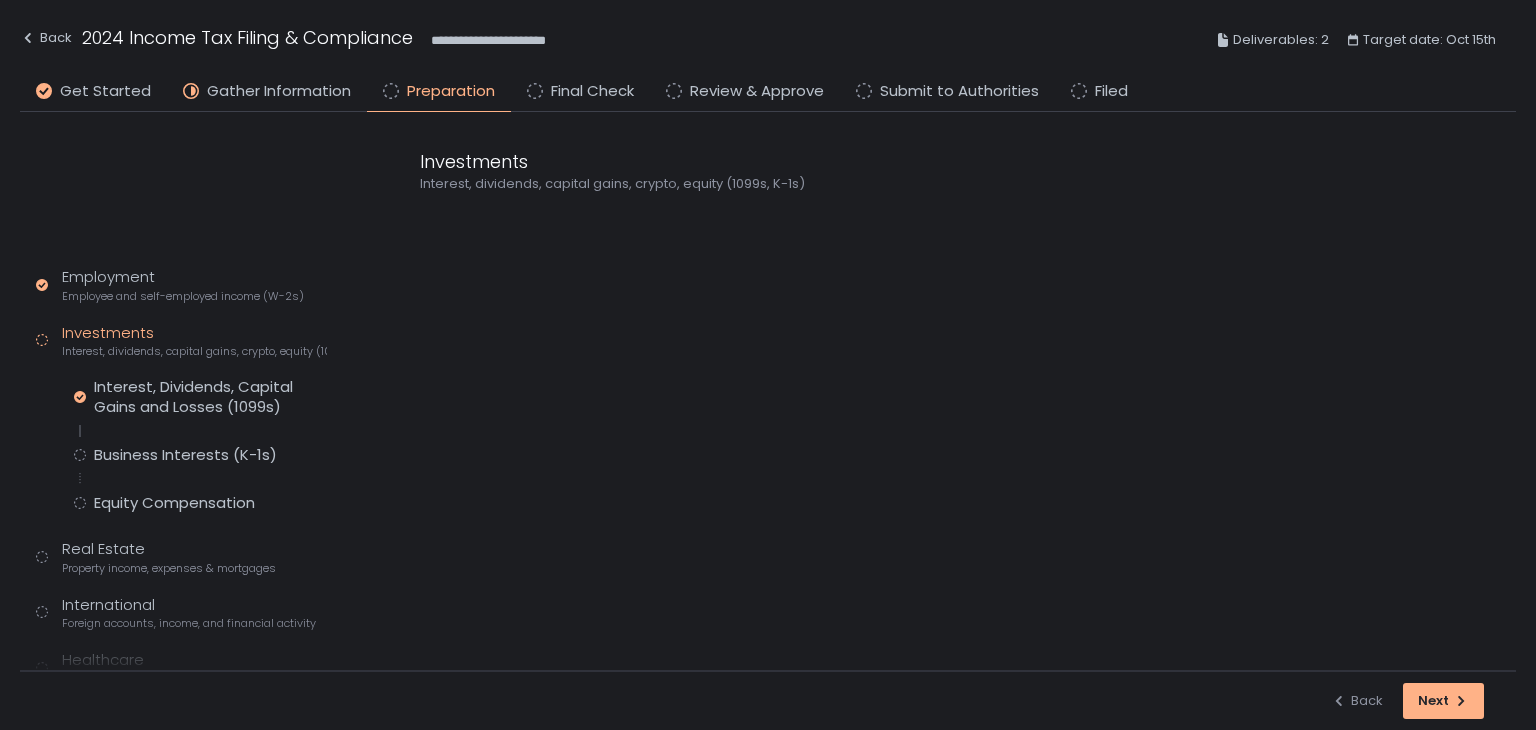 scroll, scrollTop: 110, scrollLeft: 0, axis: vertical 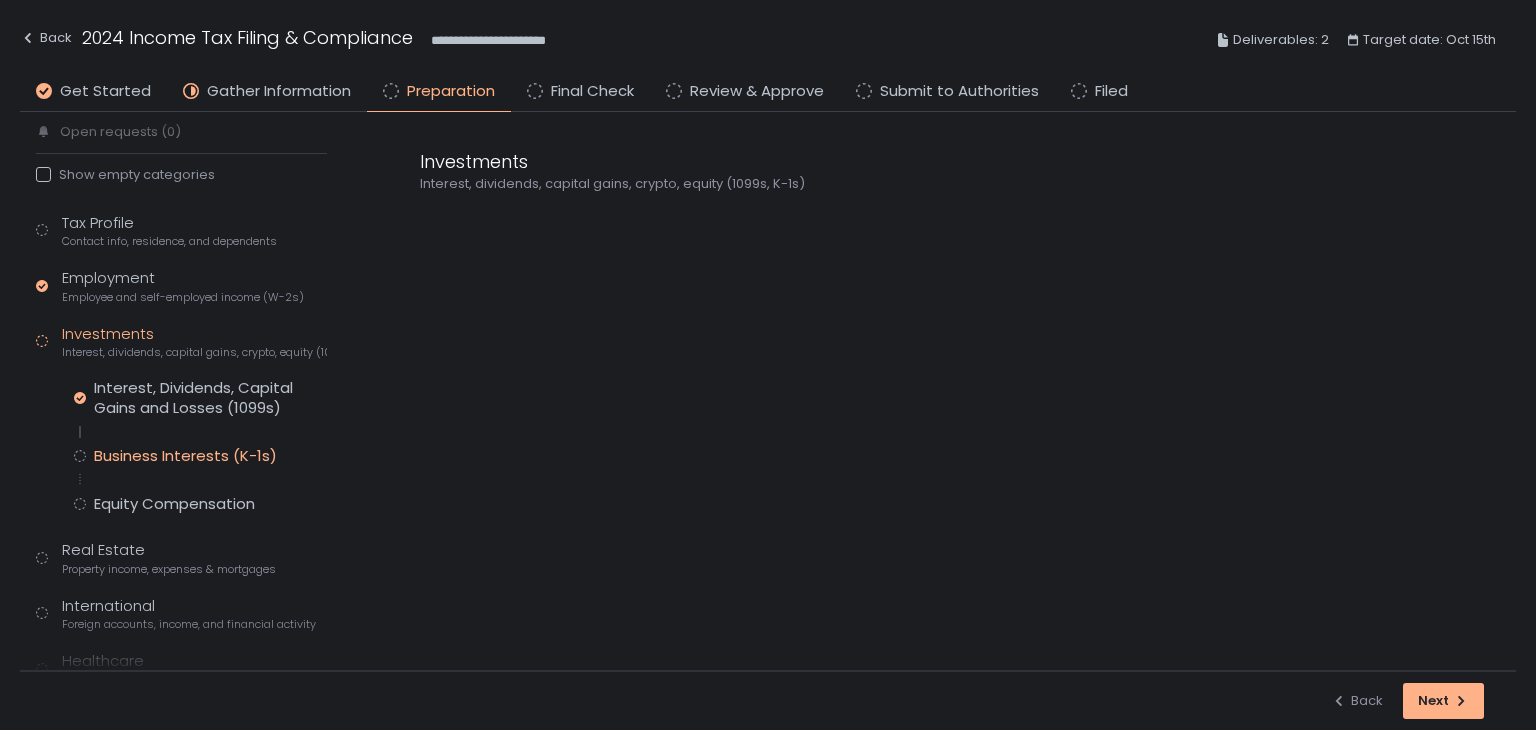 click on "Business Interests (K-1s)" 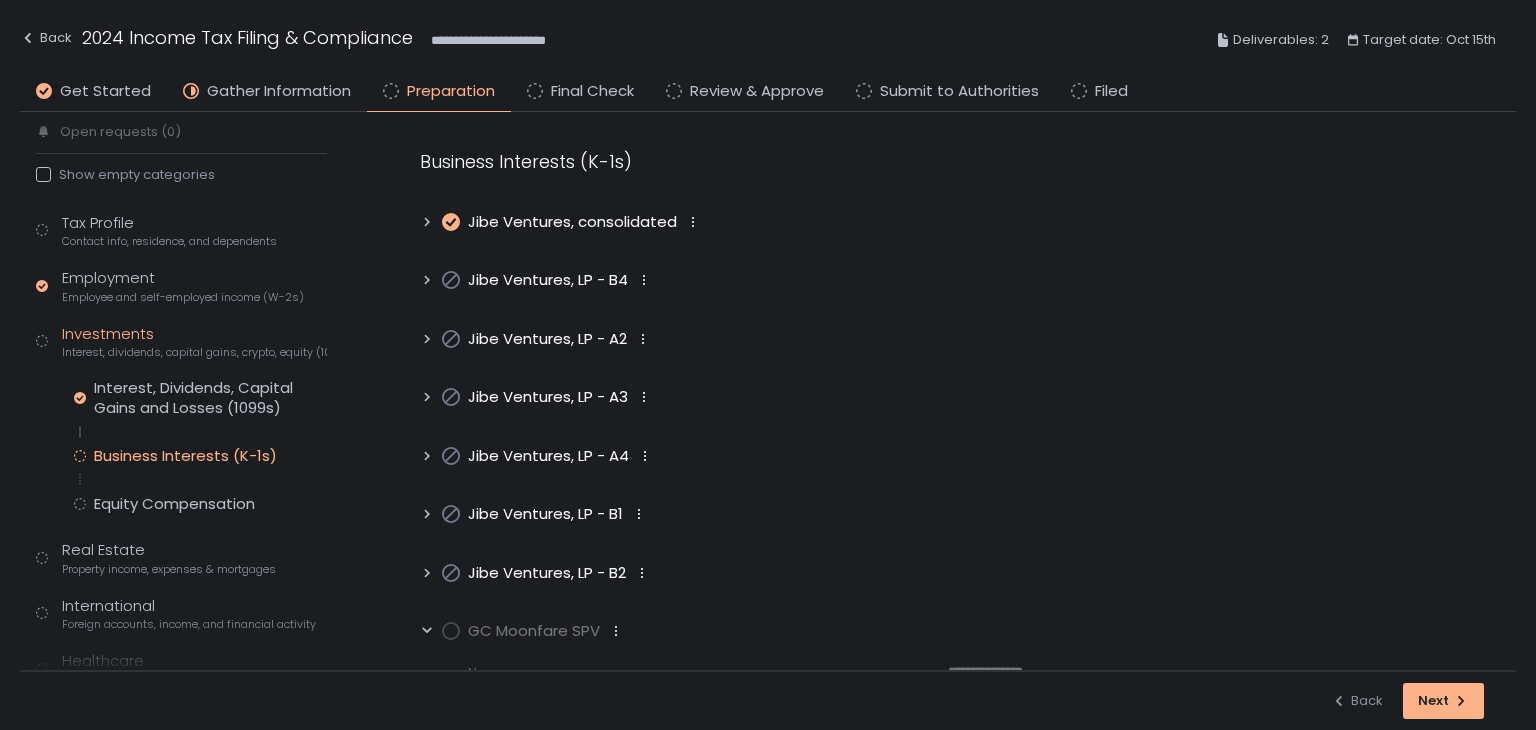 scroll, scrollTop: 240, scrollLeft: 0, axis: vertical 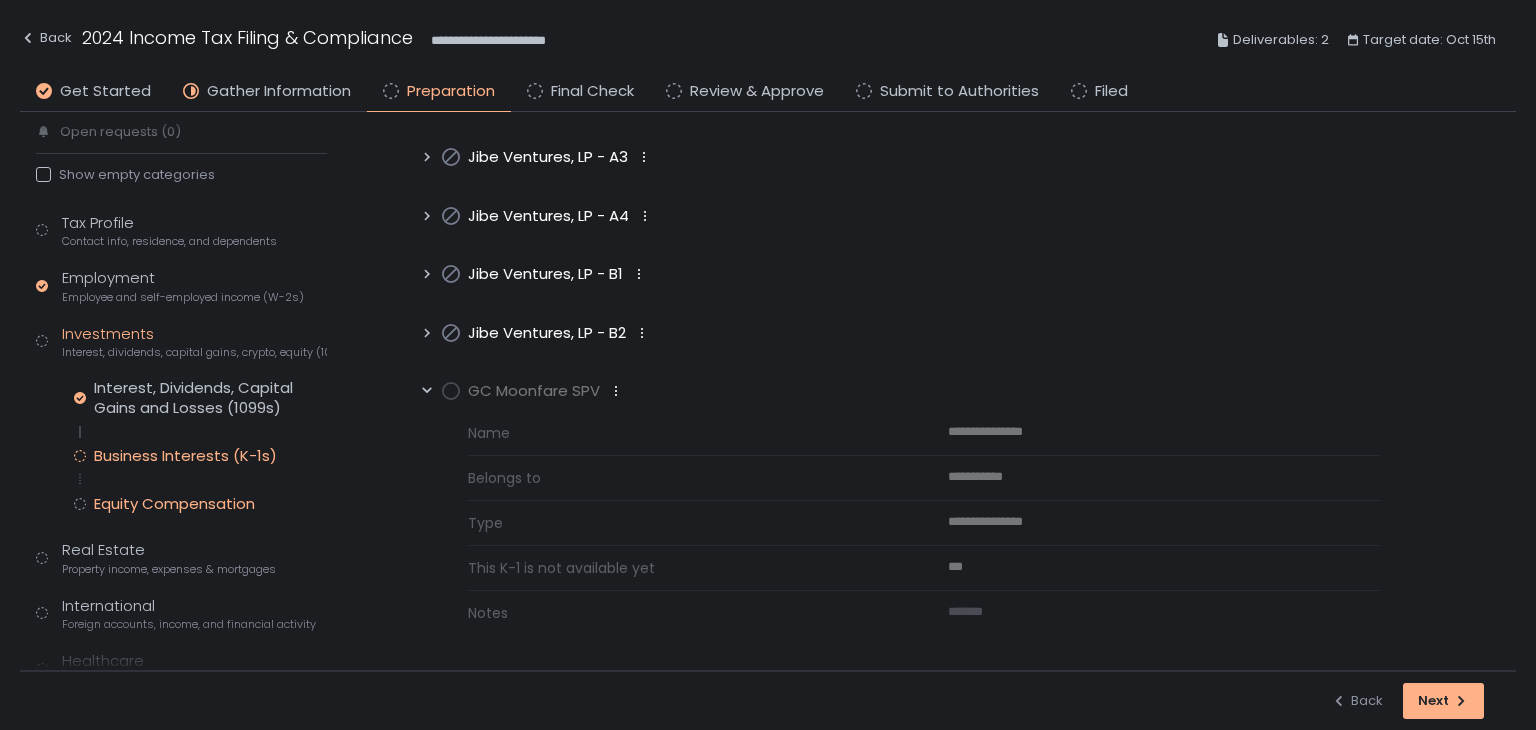 click on "Equity Compensation" 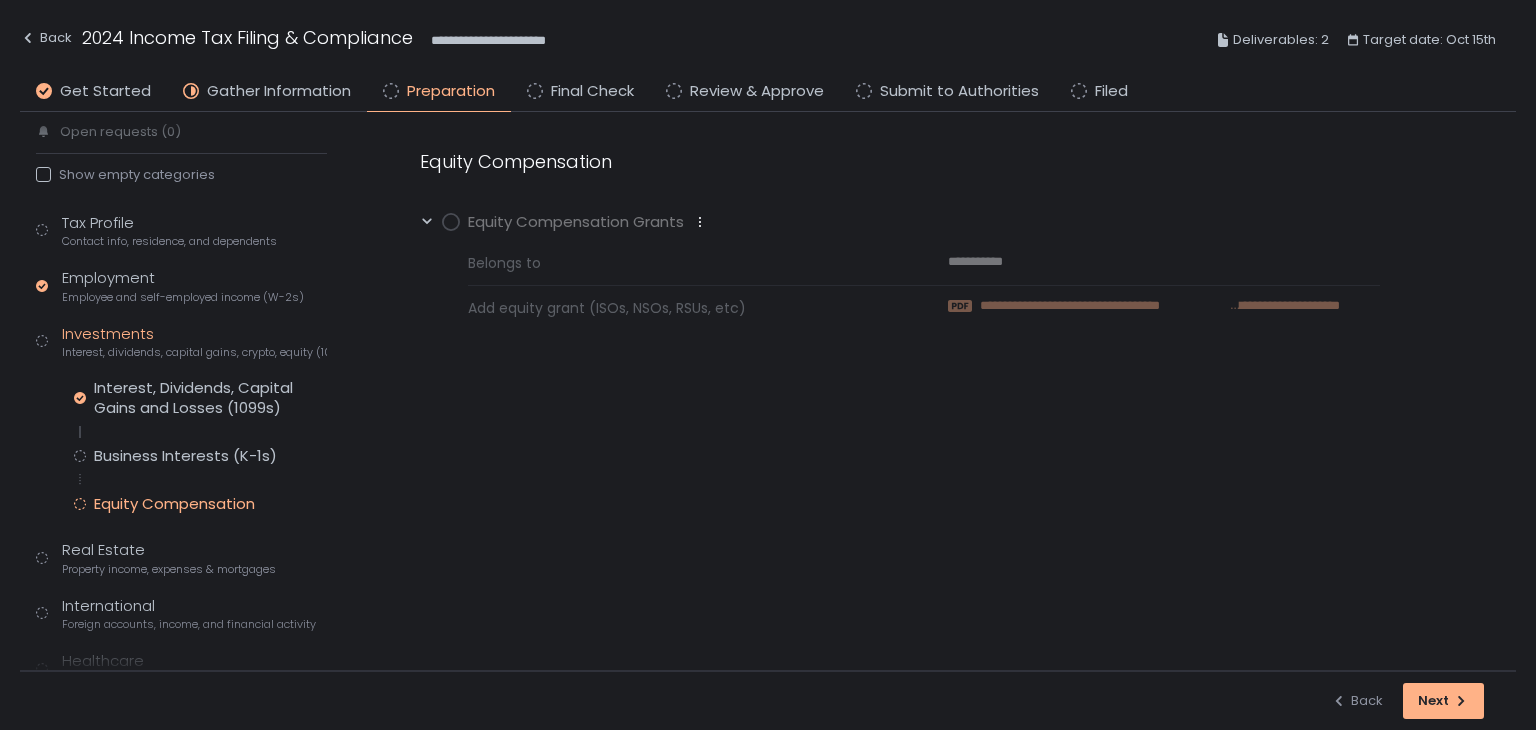click on "**********" at bounding box center (1104, 306) 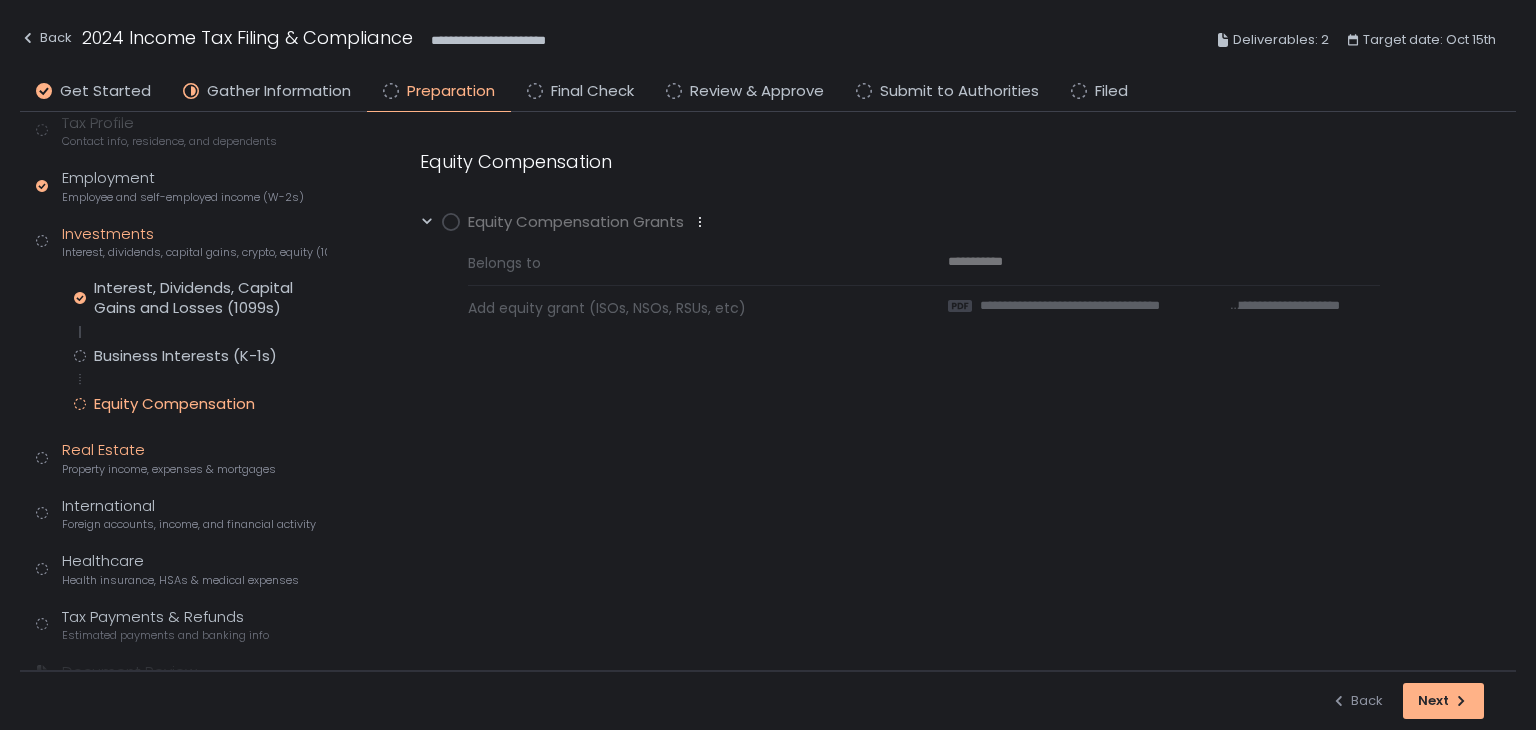 click on "Property income, expenses & mortgages" 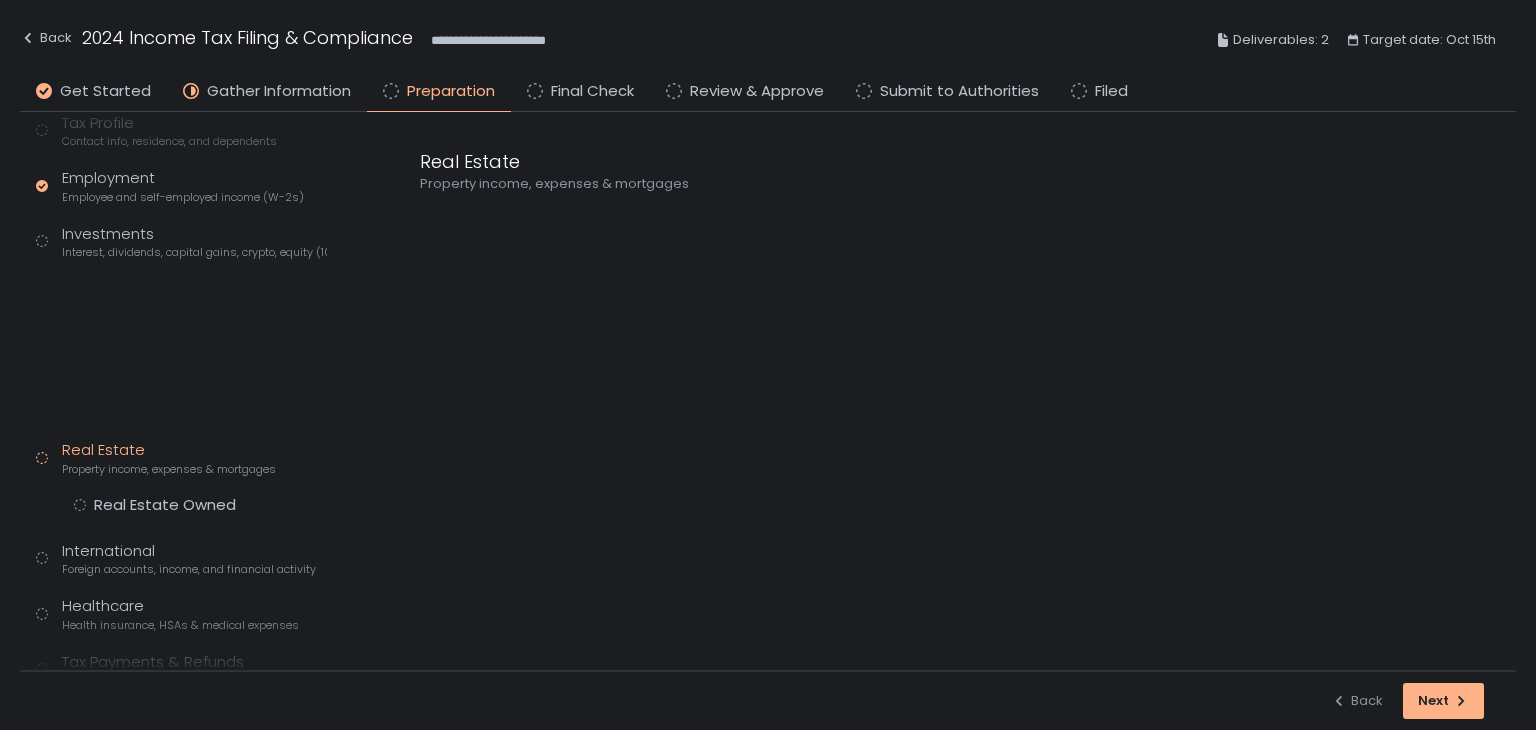 scroll, scrollTop: 165, scrollLeft: 0, axis: vertical 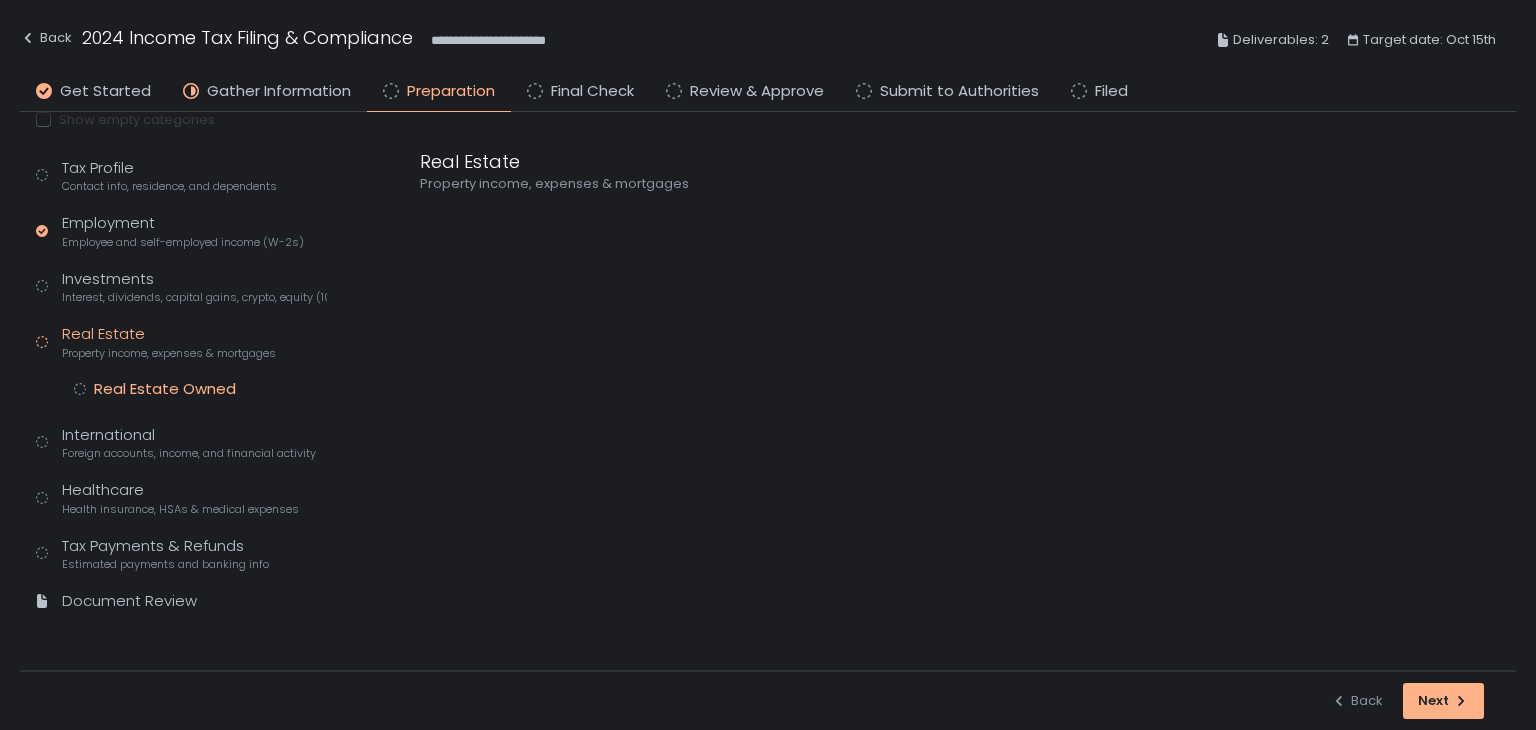 click on "Real Estate Owned" 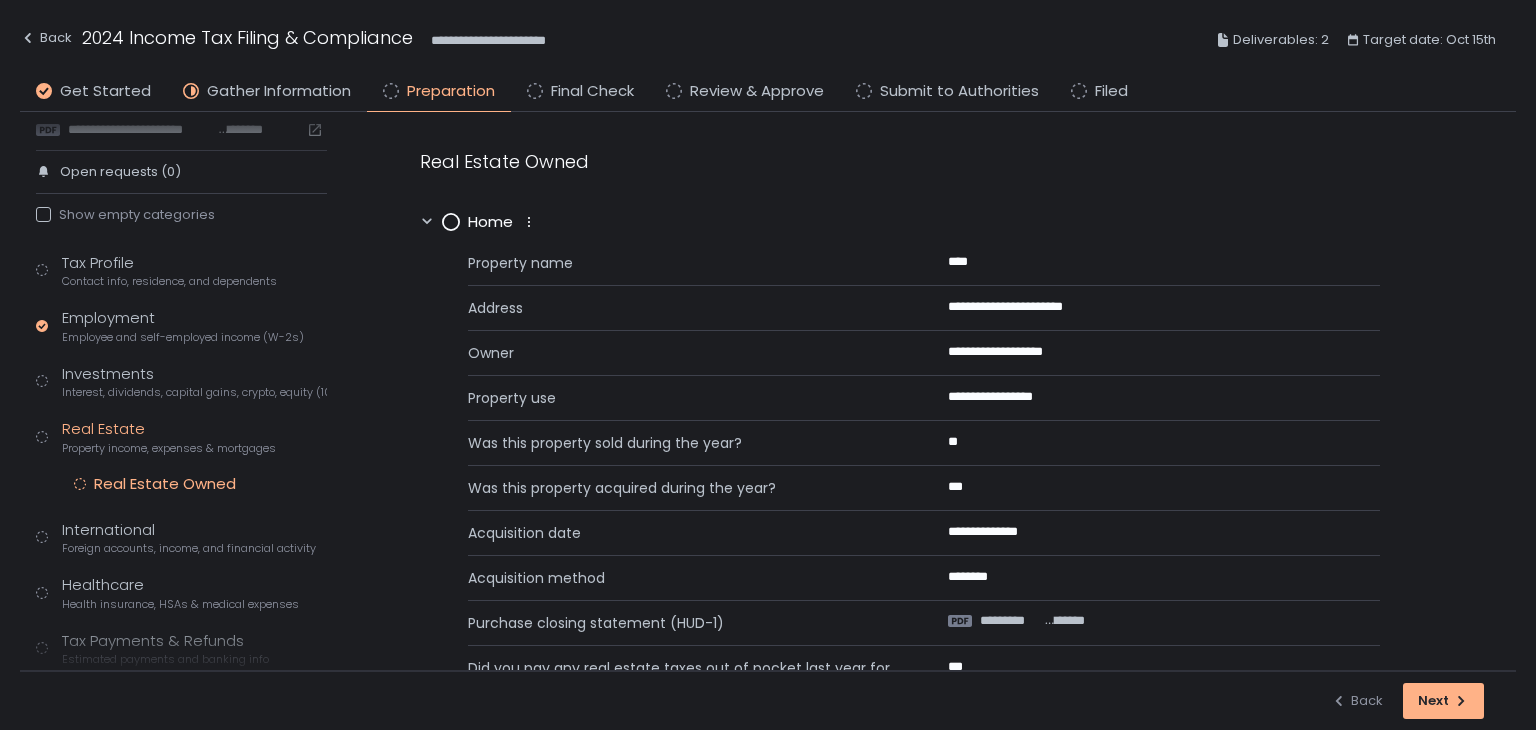 scroll, scrollTop: 0, scrollLeft: 0, axis: both 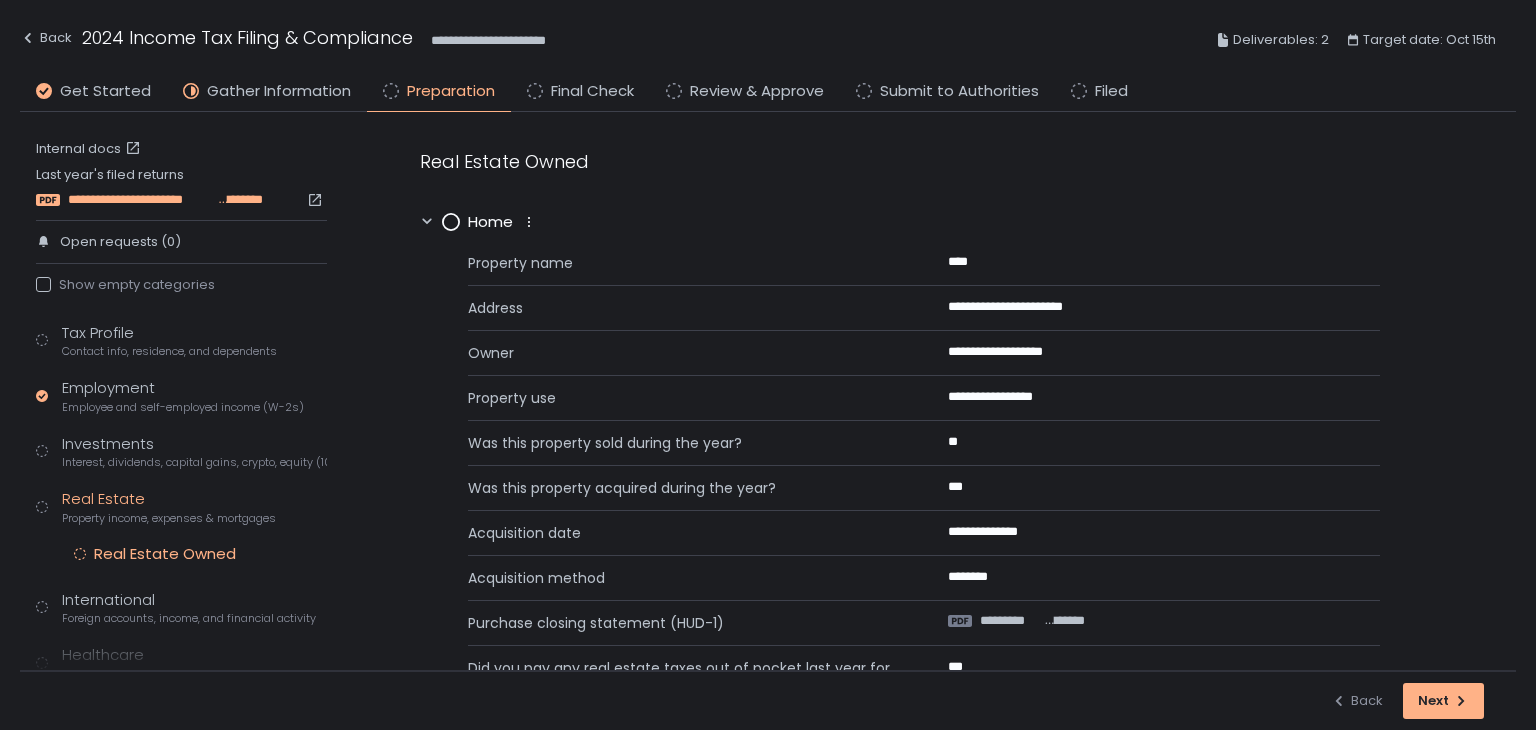 click on "**********" at bounding box center (141, 200) 